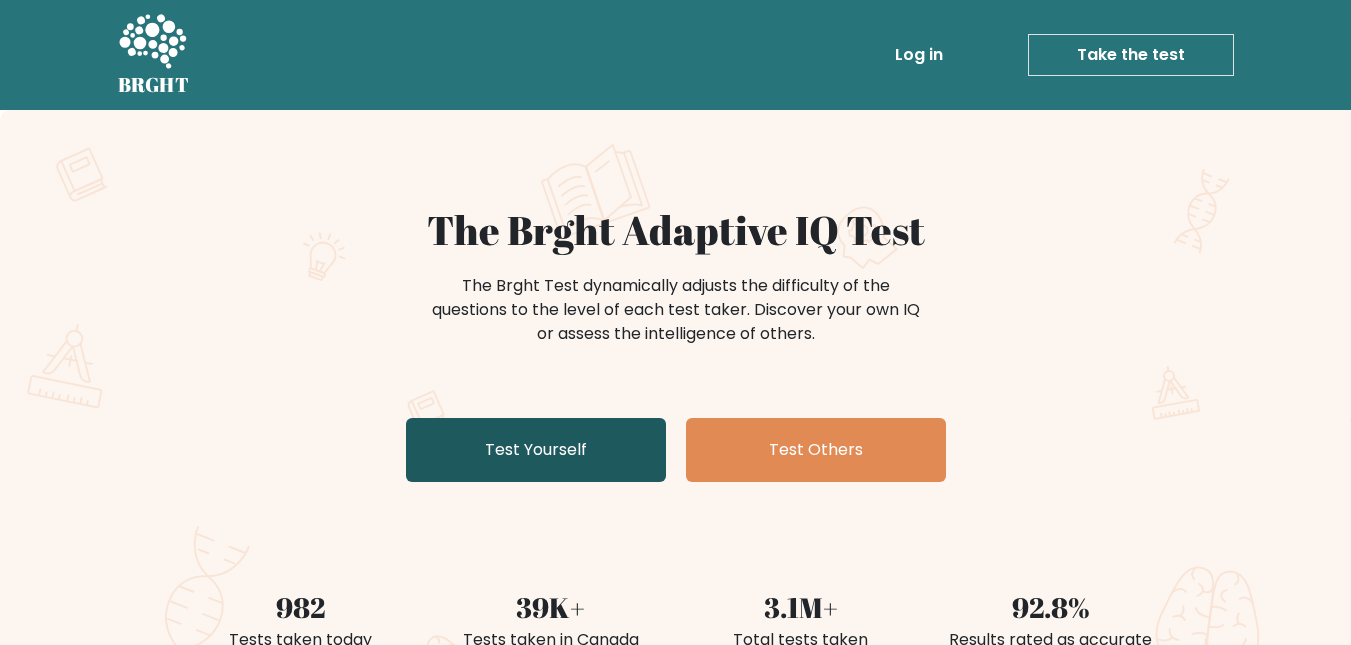 scroll, scrollTop: 0, scrollLeft: 0, axis: both 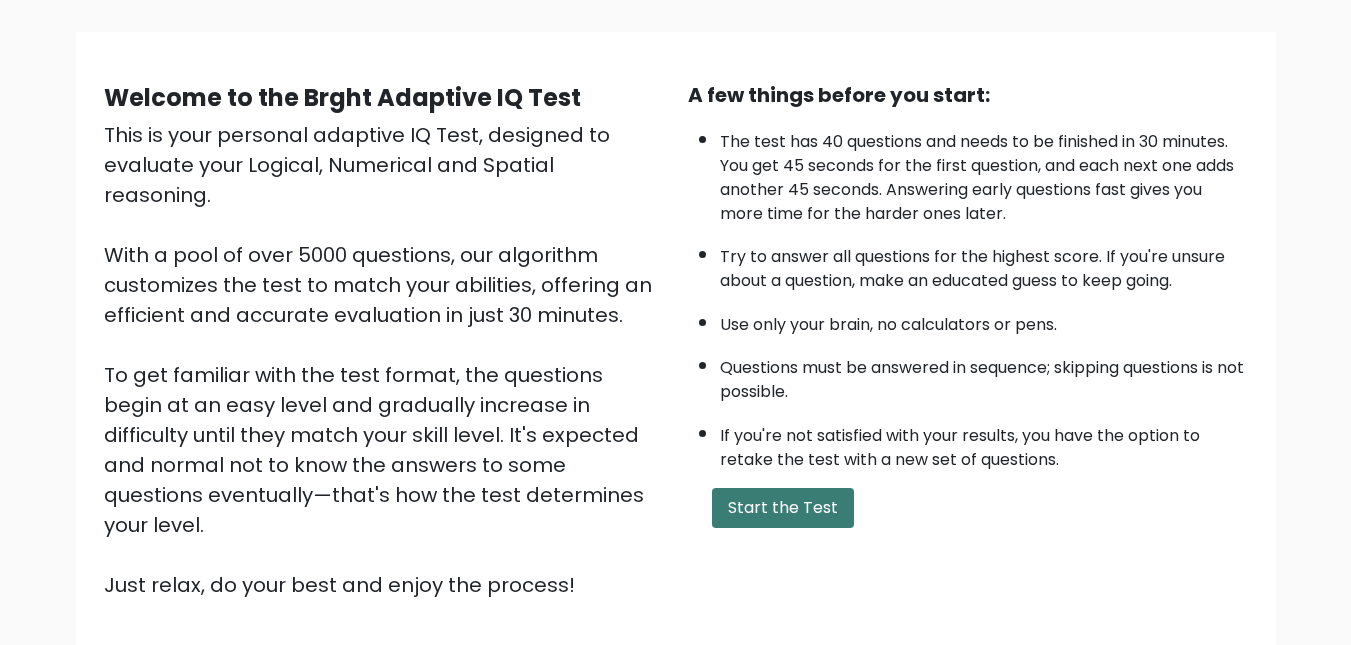 click on "Start the Test" at bounding box center [783, 508] 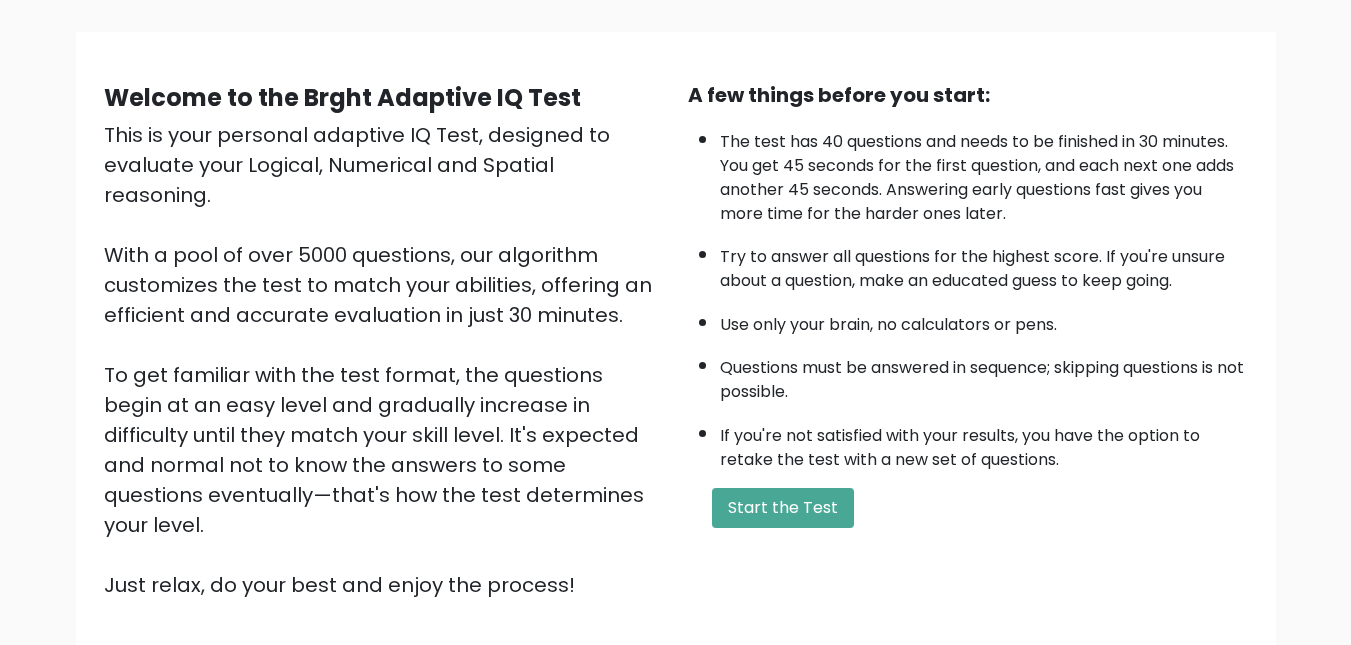 scroll, scrollTop: 191, scrollLeft: 0, axis: vertical 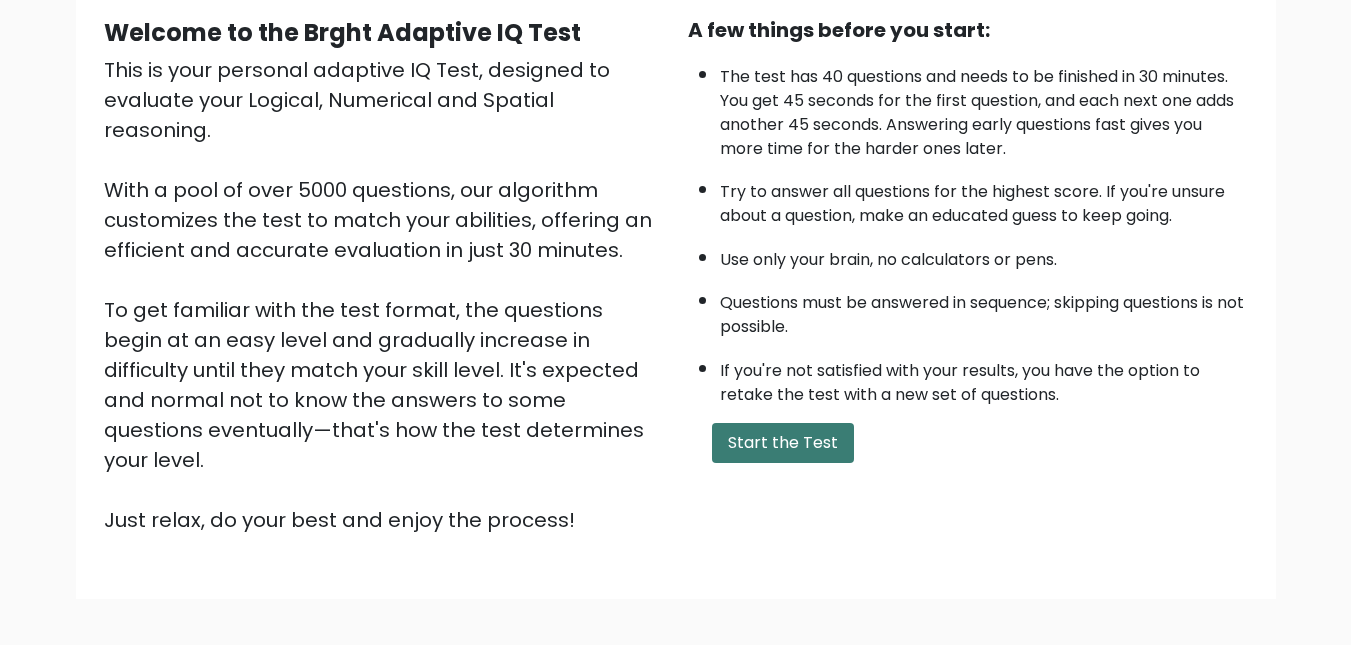 click on "Start the Test" at bounding box center [783, 443] 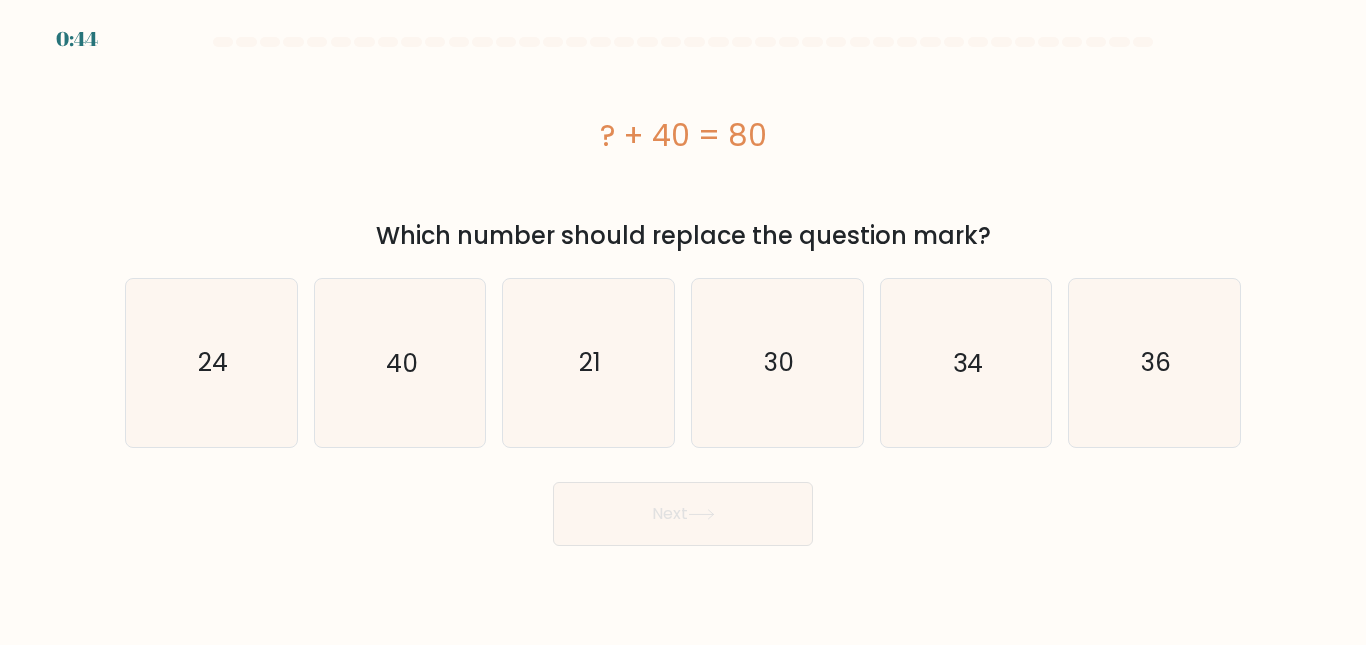 scroll, scrollTop: 0, scrollLeft: 0, axis: both 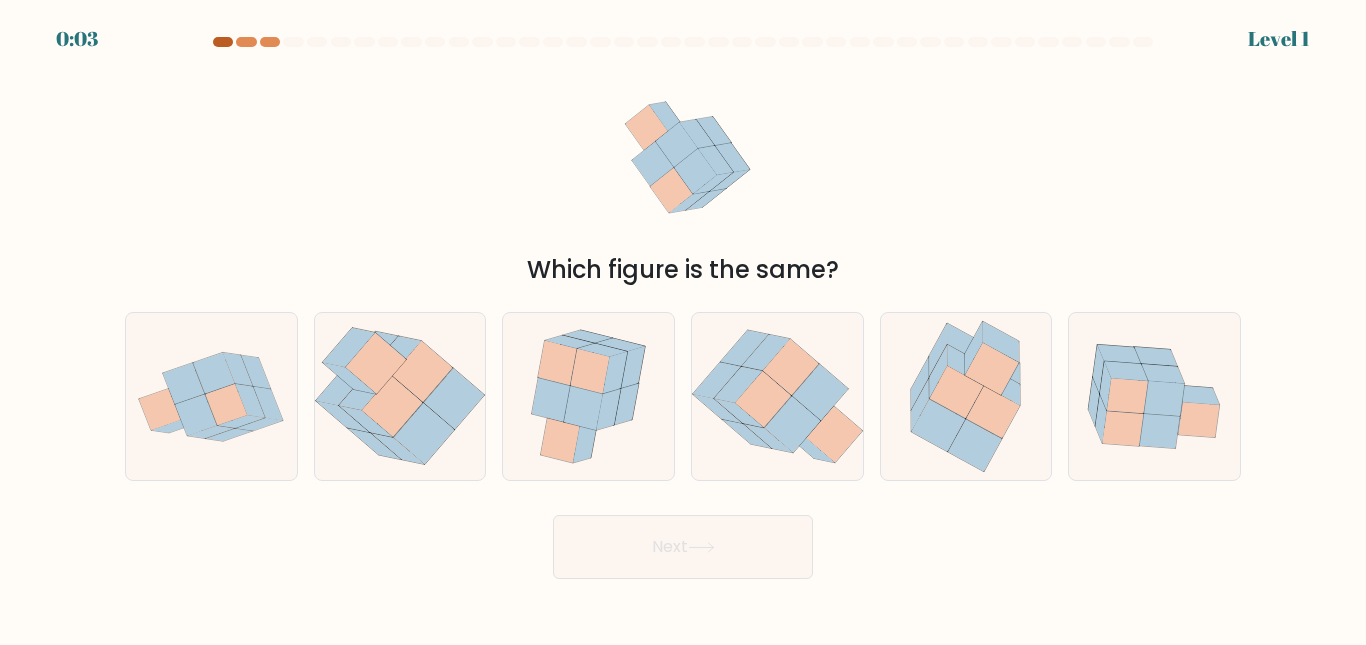 click at bounding box center [223, 42] 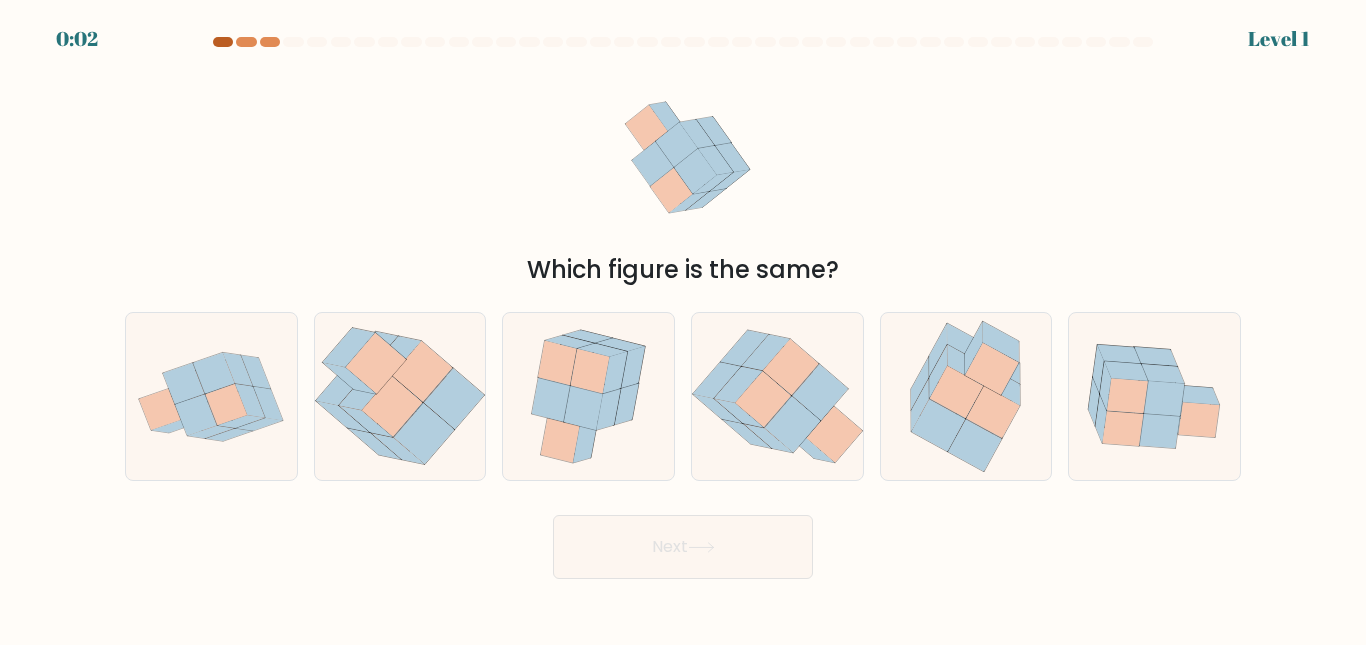 click at bounding box center [223, 42] 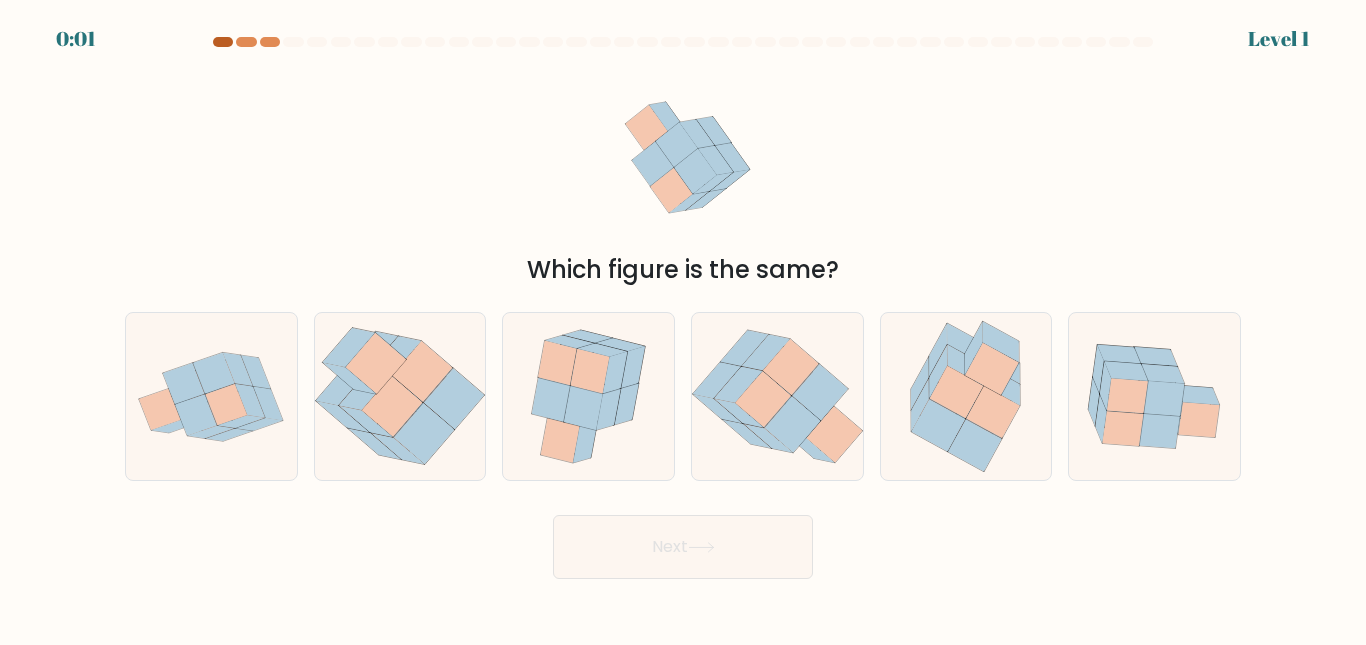 drag, startPoint x: 265, startPoint y: 49, endPoint x: 223, endPoint y: 40, distance: 42.953465 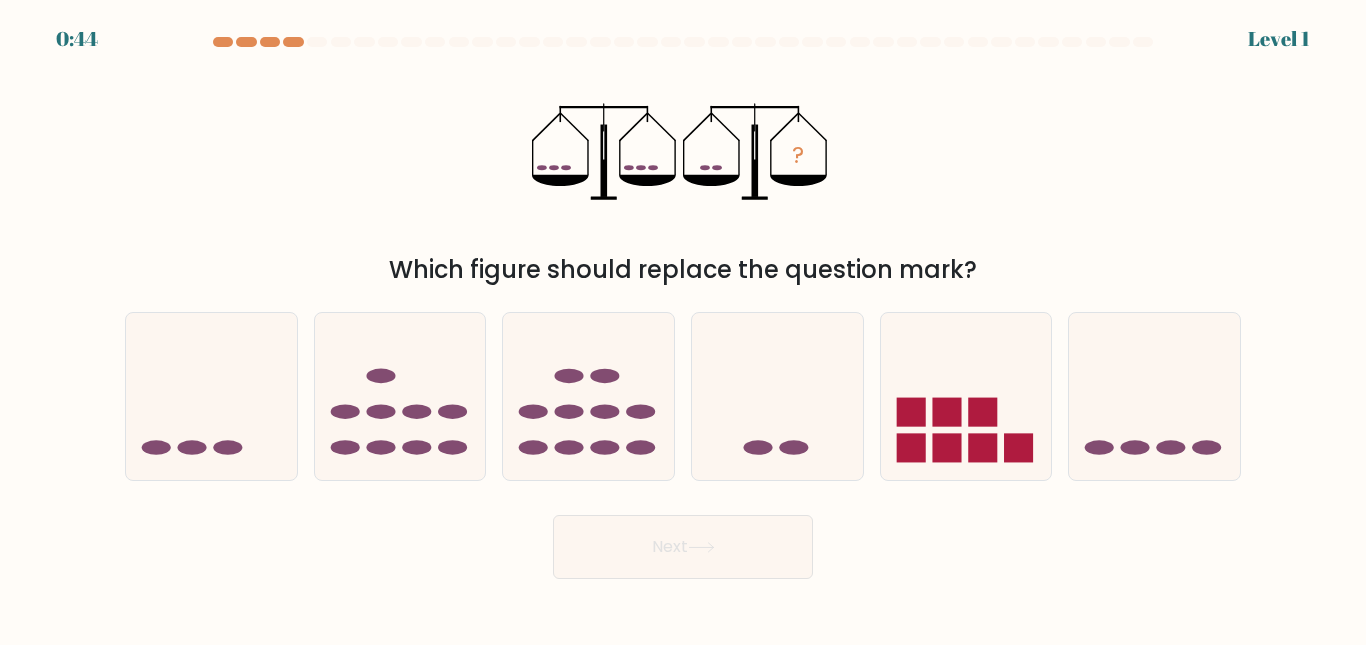 scroll, scrollTop: 0, scrollLeft: 0, axis: both 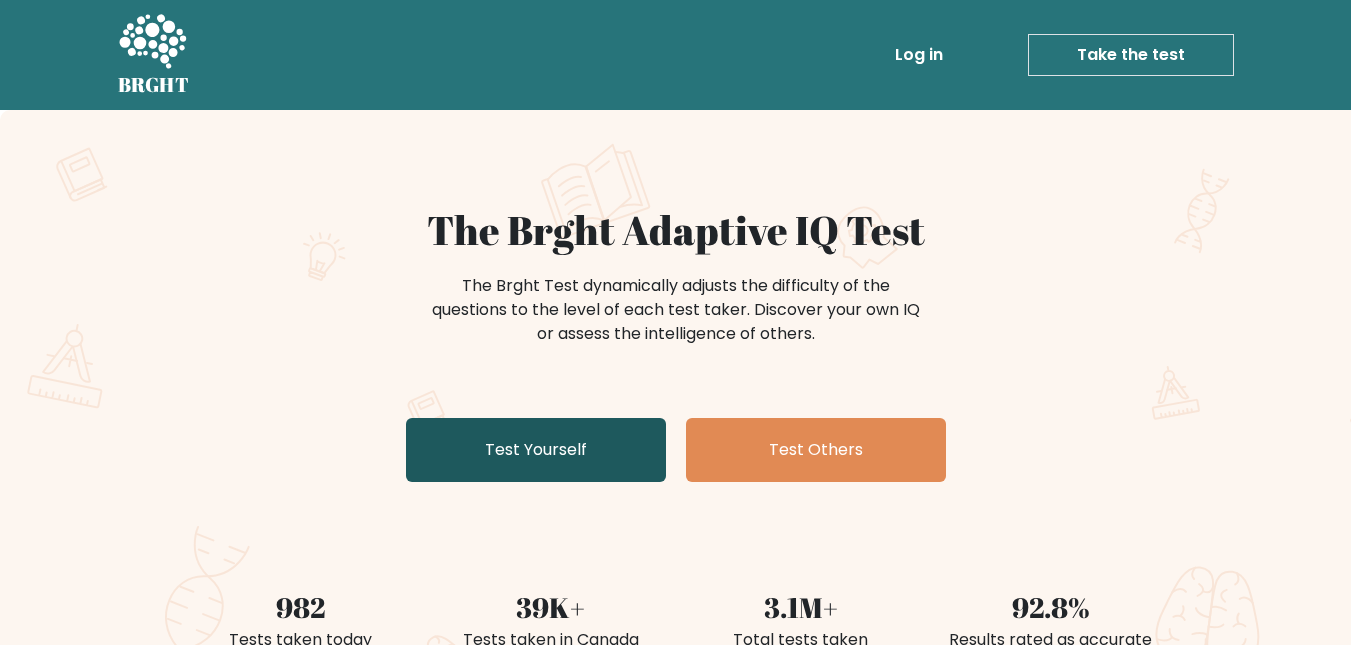click on "Test Yourself" at bounding box center (536, 450) 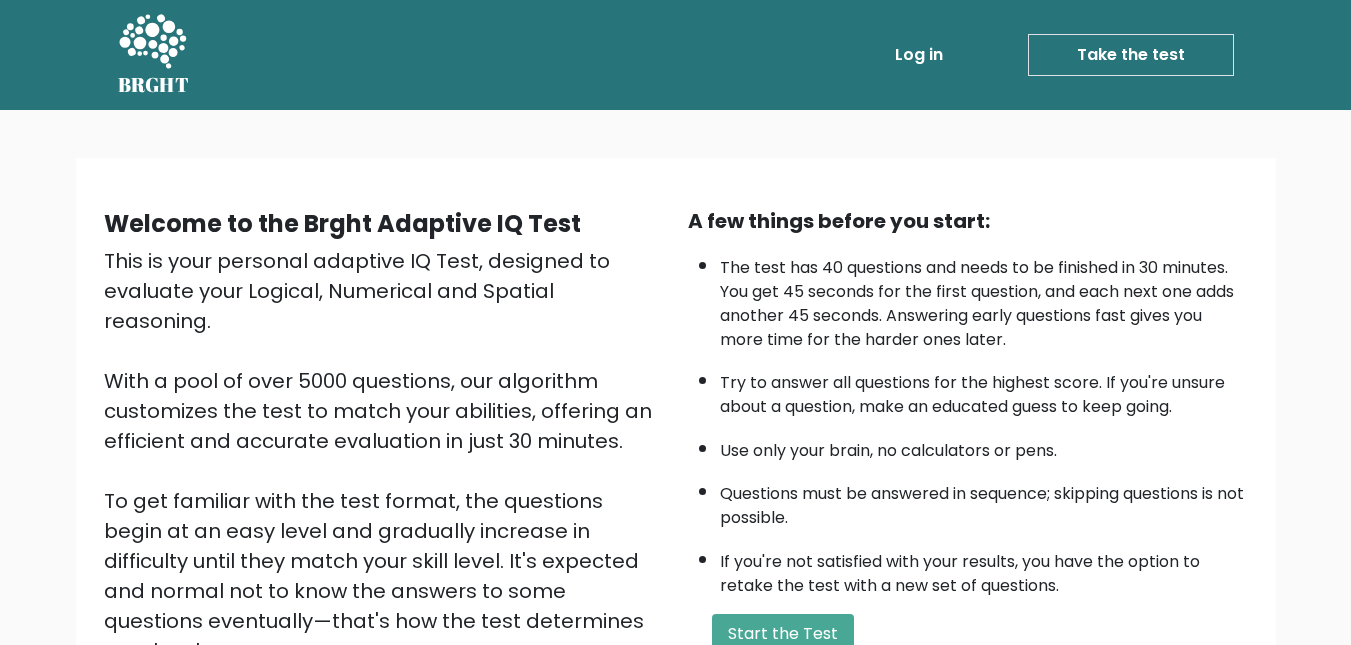 scroll, scrollTop: 0, scrollLeft: 0, axis: both 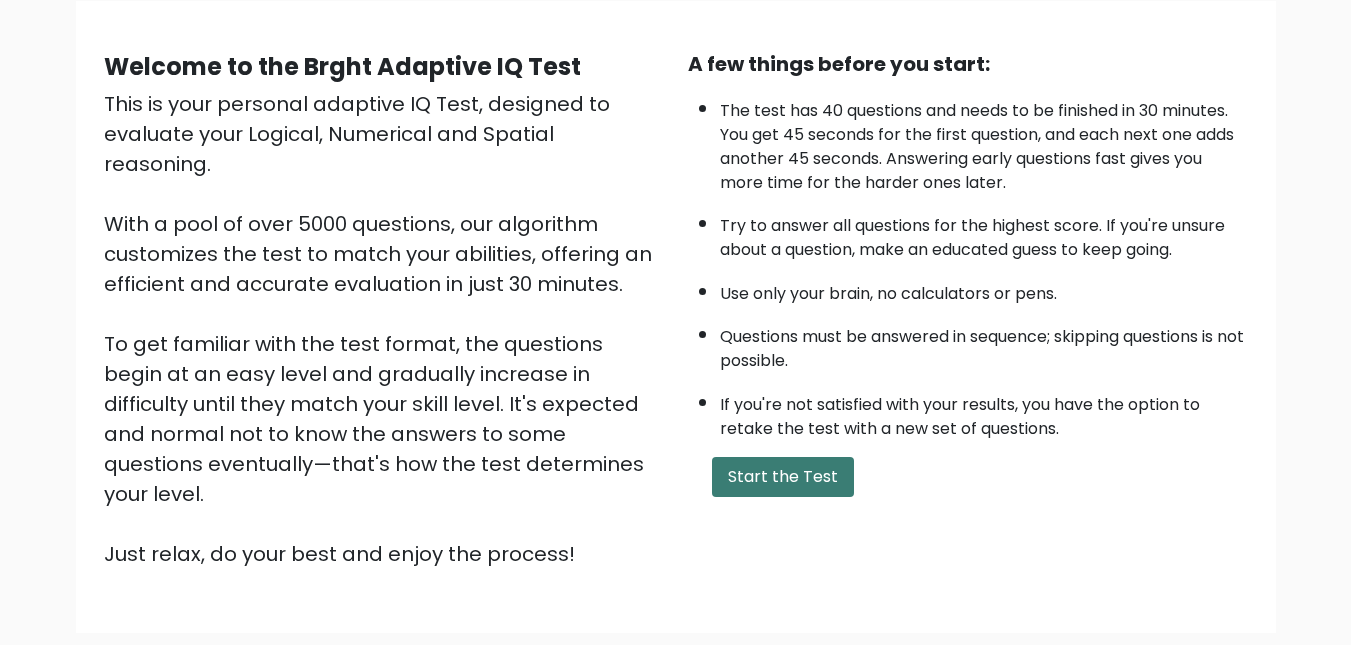 click on "Start the Test" at bounding box center [783, 477] 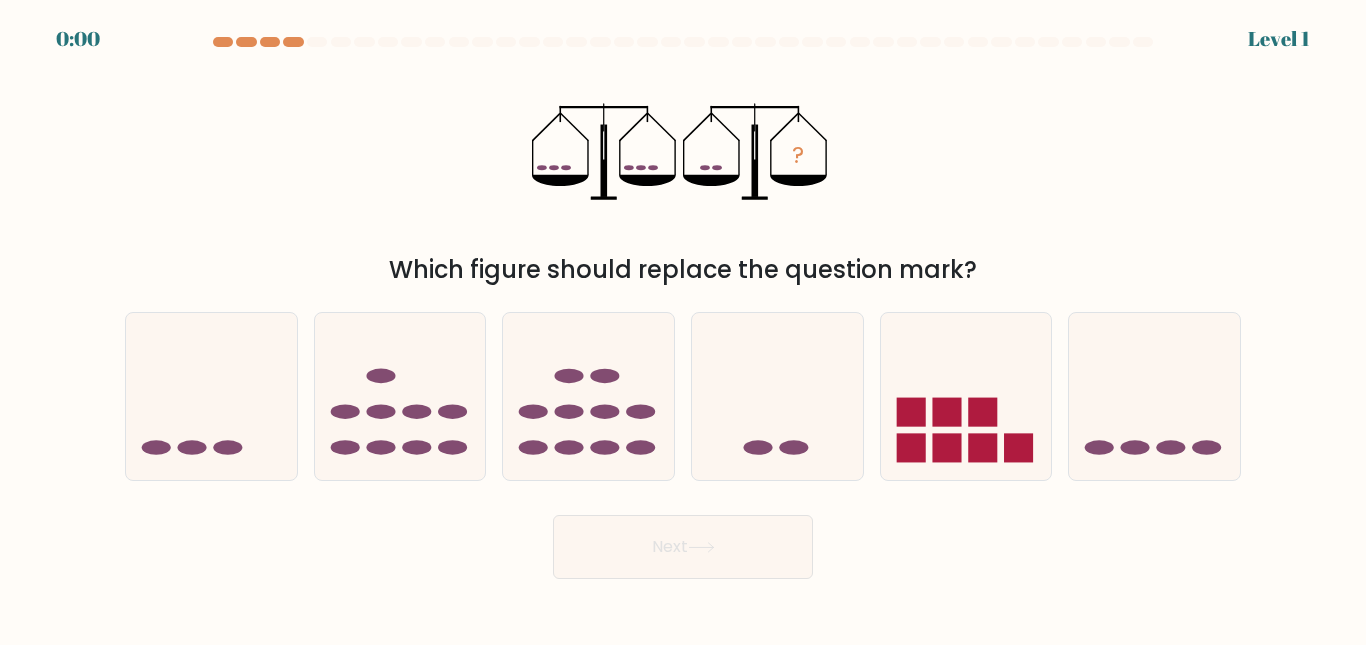 scroll, scrollTop: 0, scrollLeft: 0, axis: both 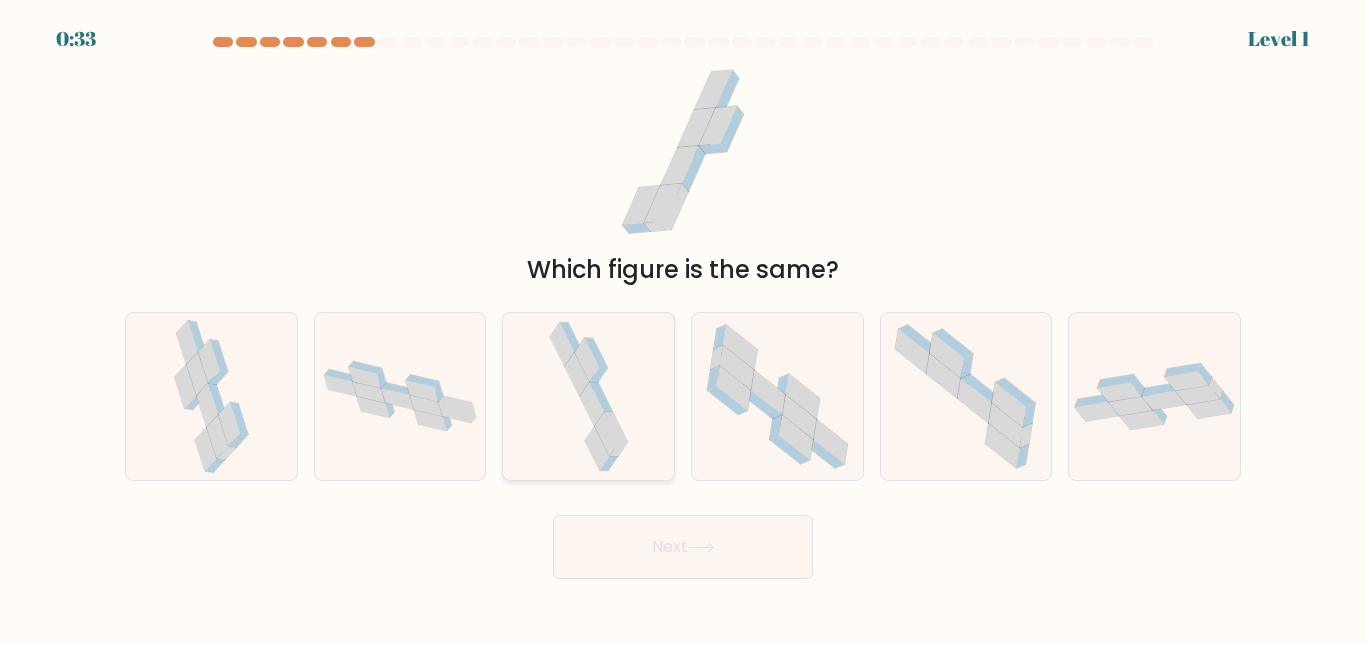 click 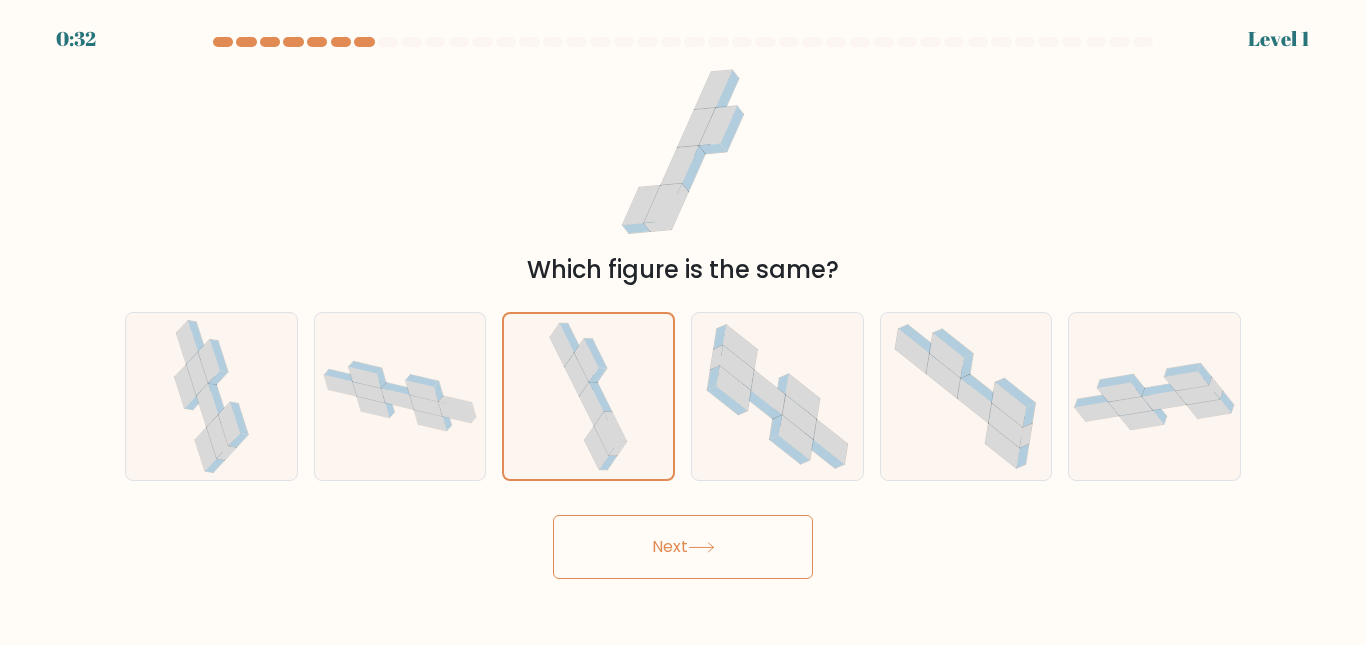 click on "Next" at bounding box center (683, 547) 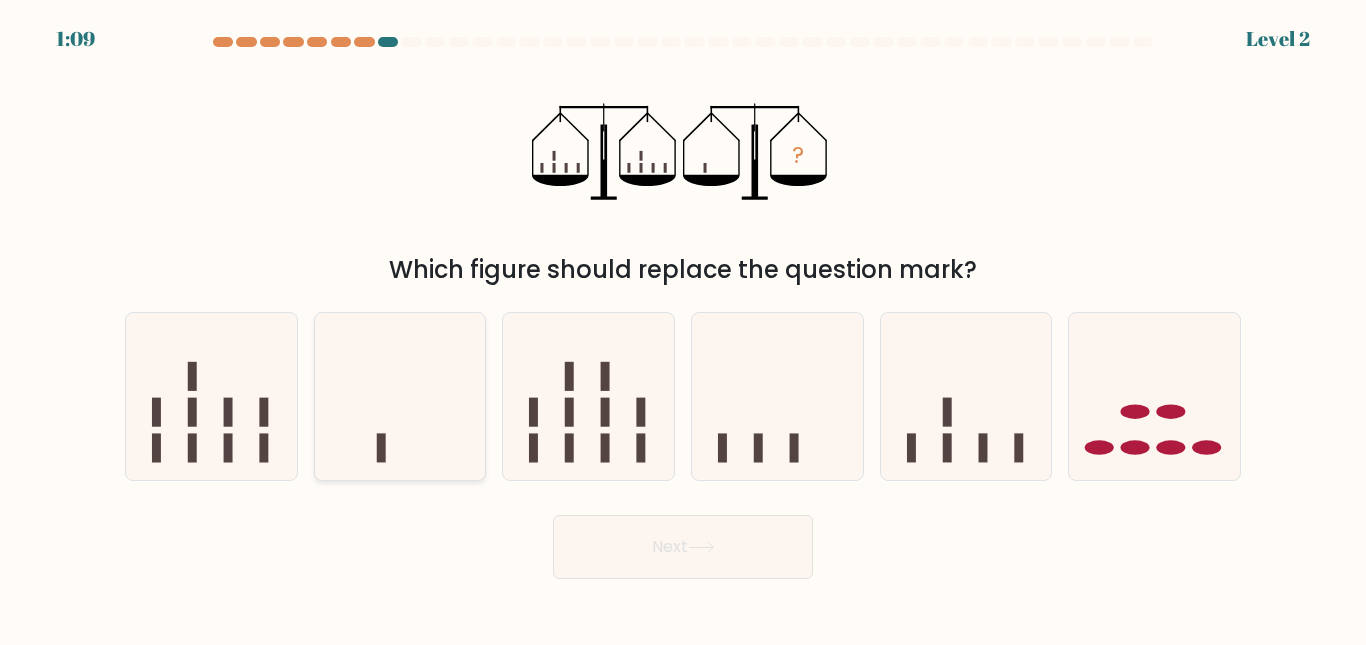 click 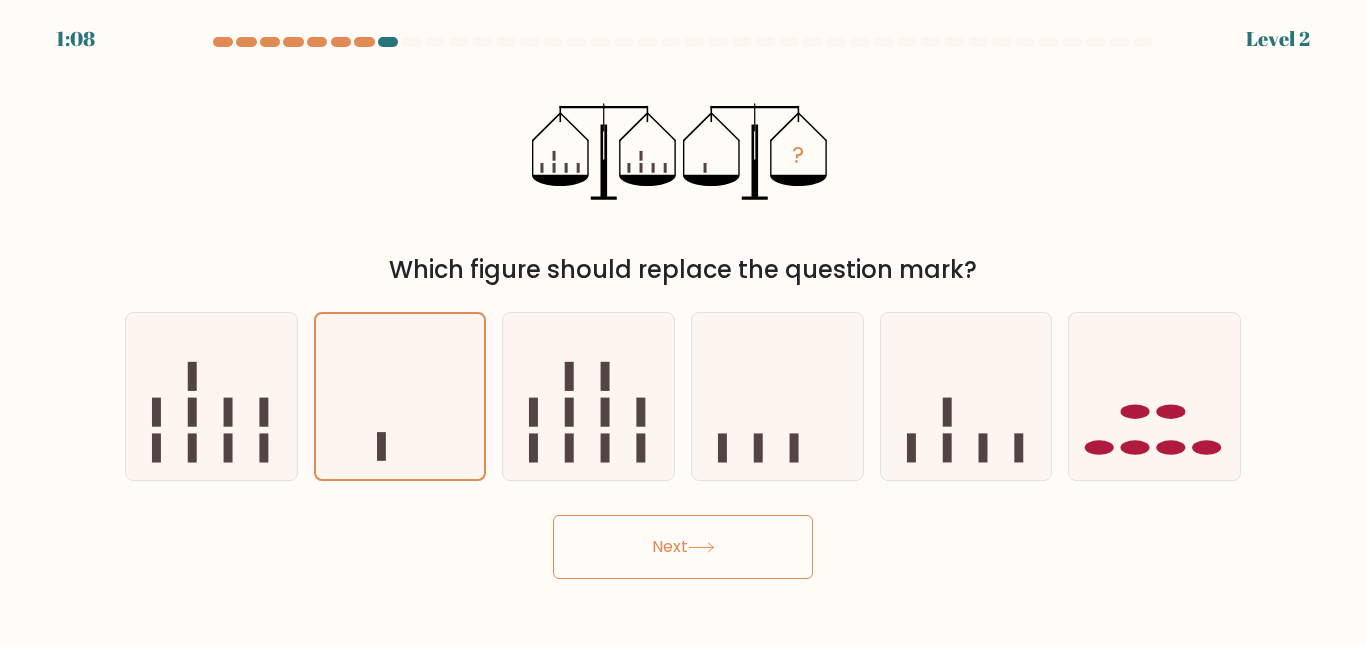 click on "Next" at bounding box center (683, 547) 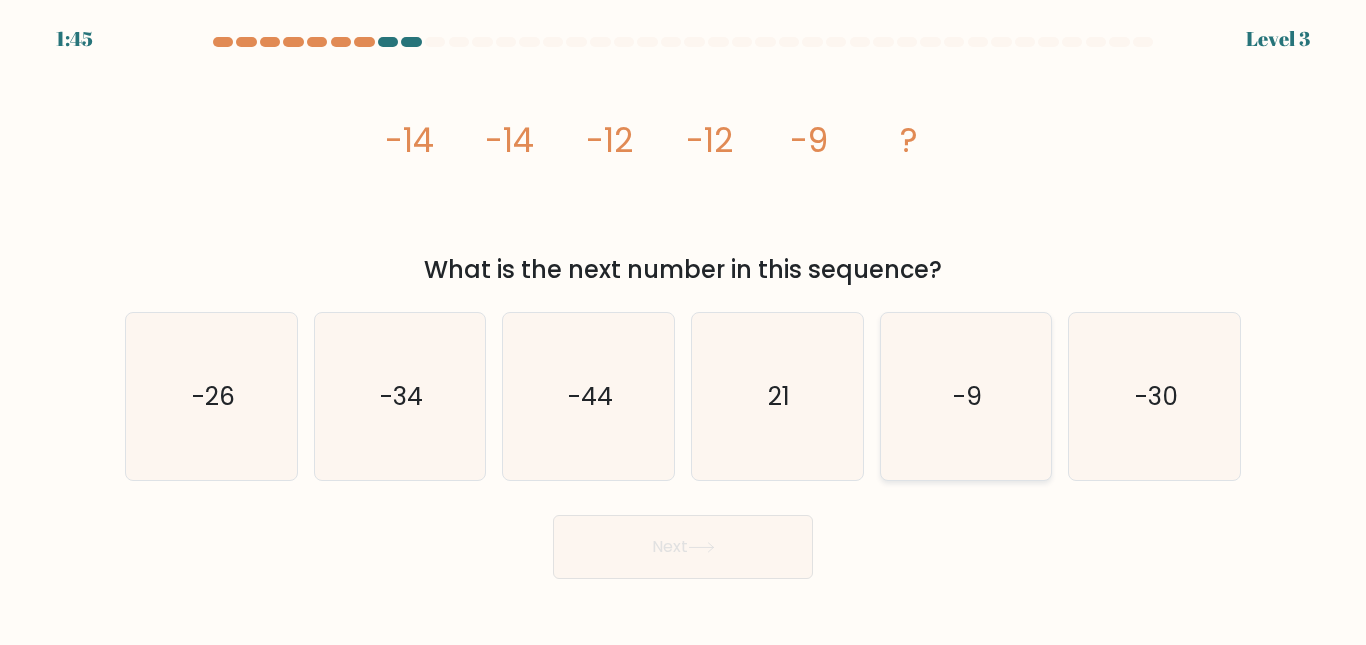 click on "-9" 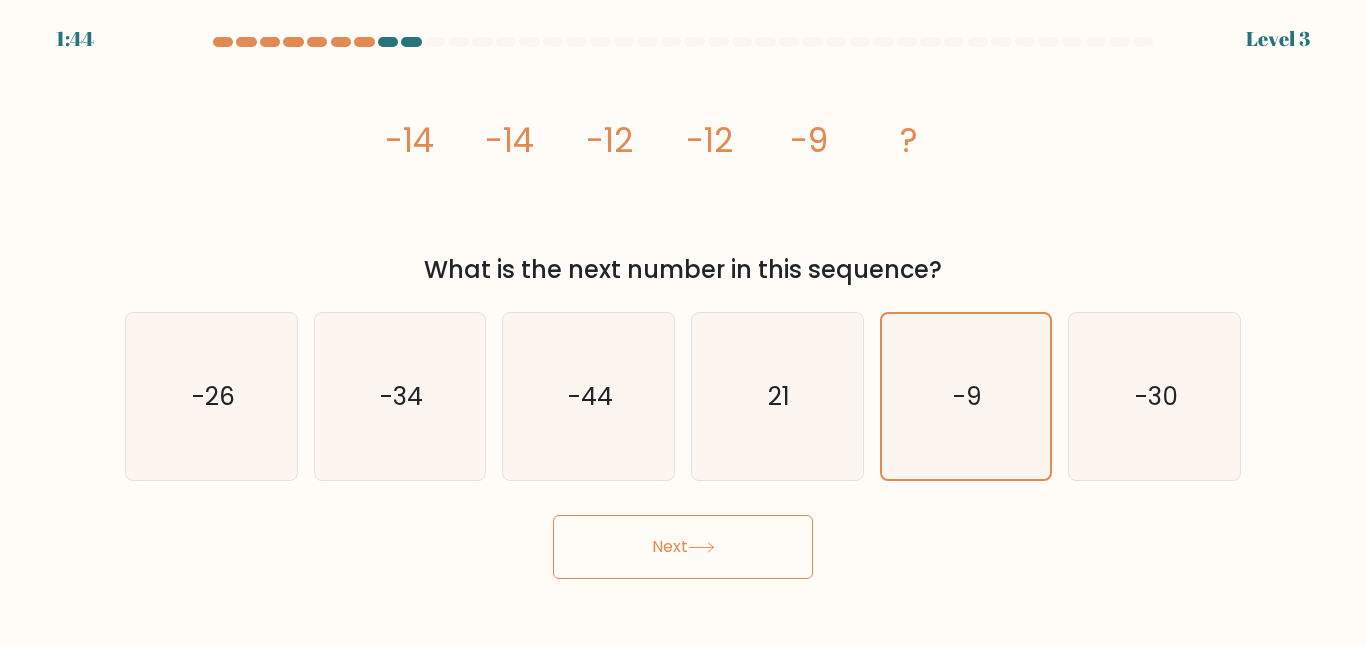 click on "Next" at bounding box center (683, 547) 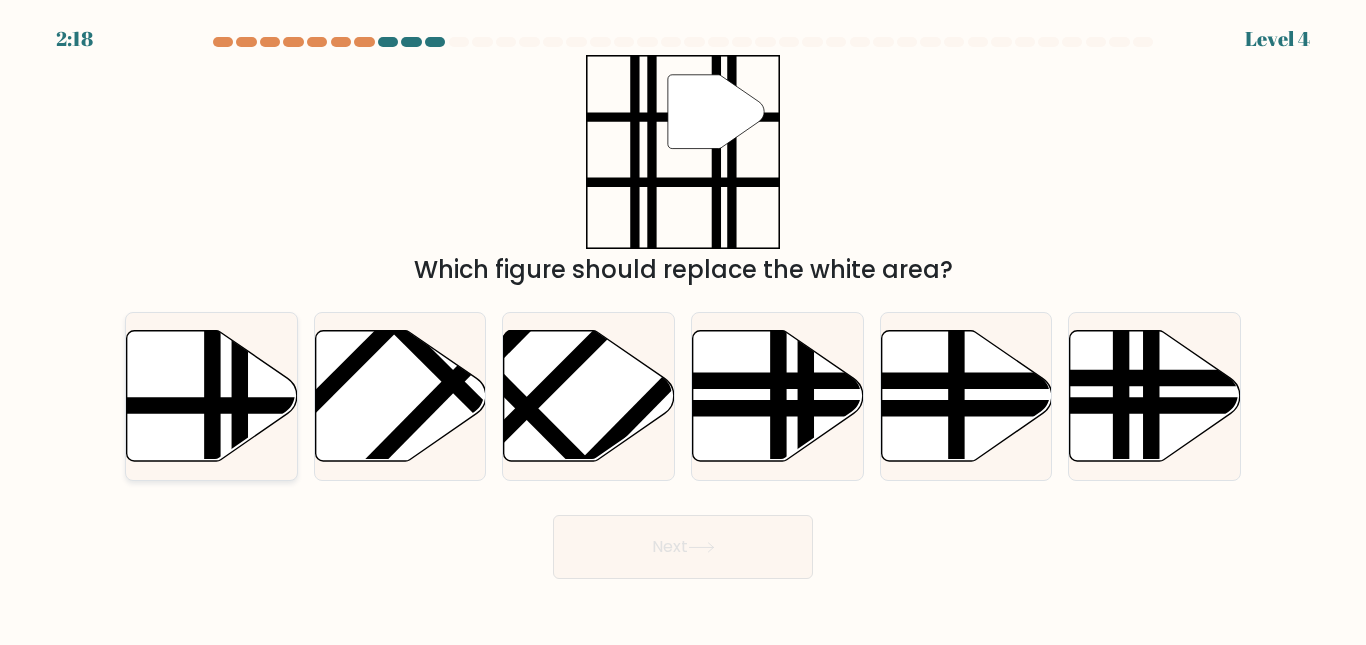 click 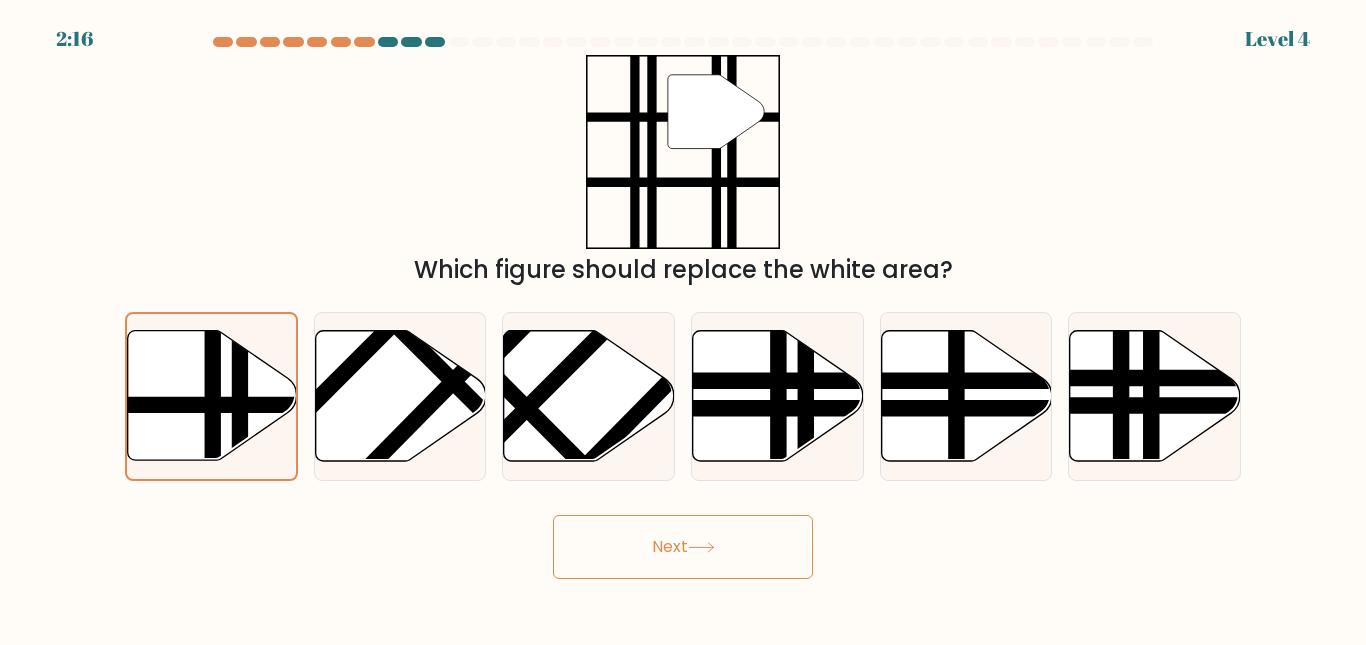 click 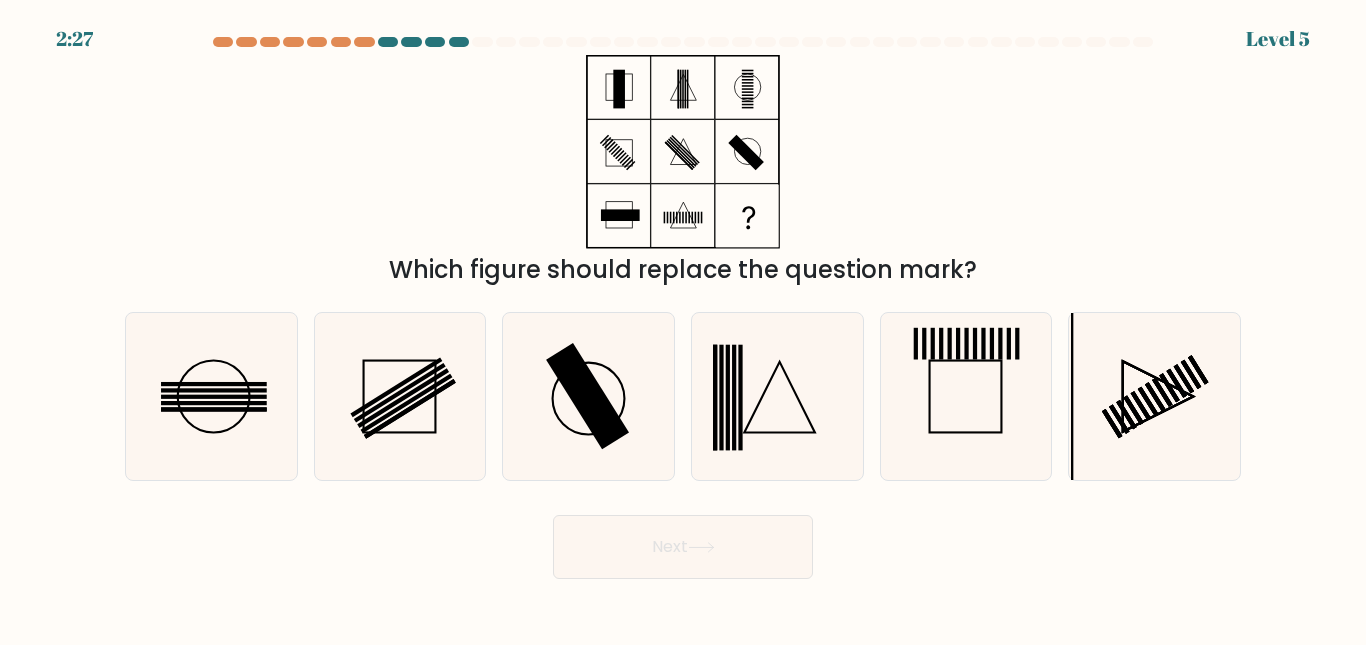 type 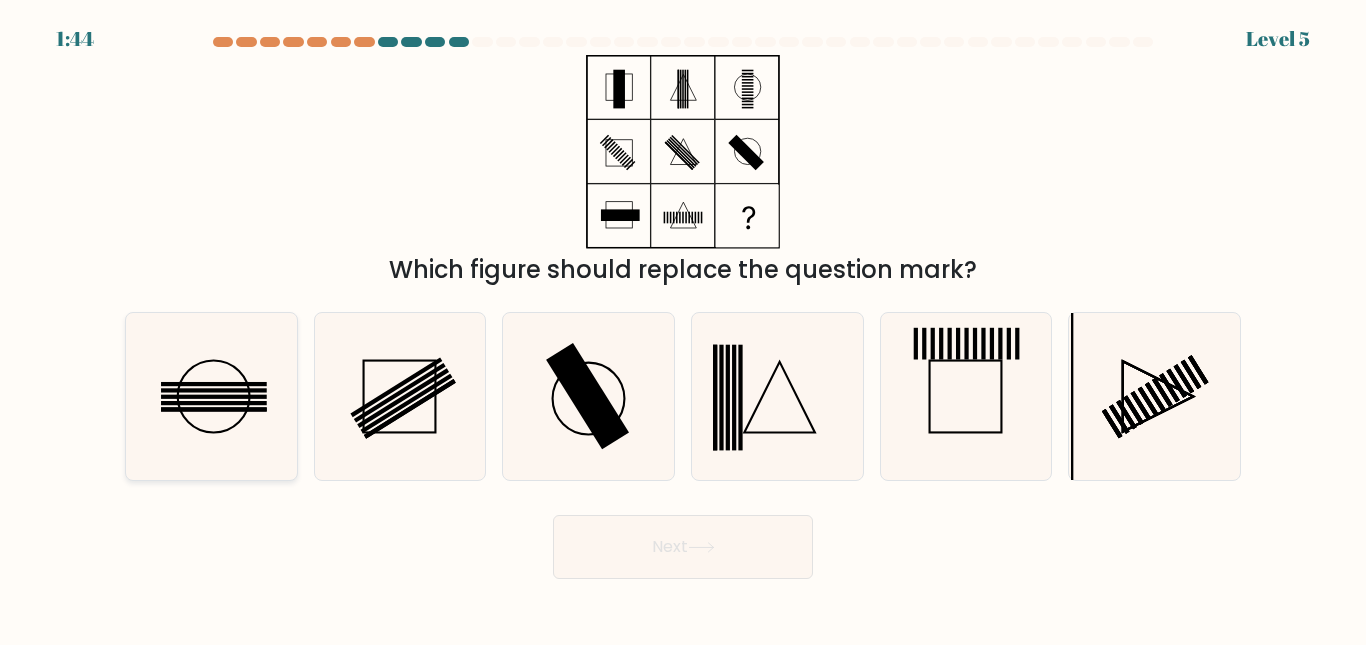 click 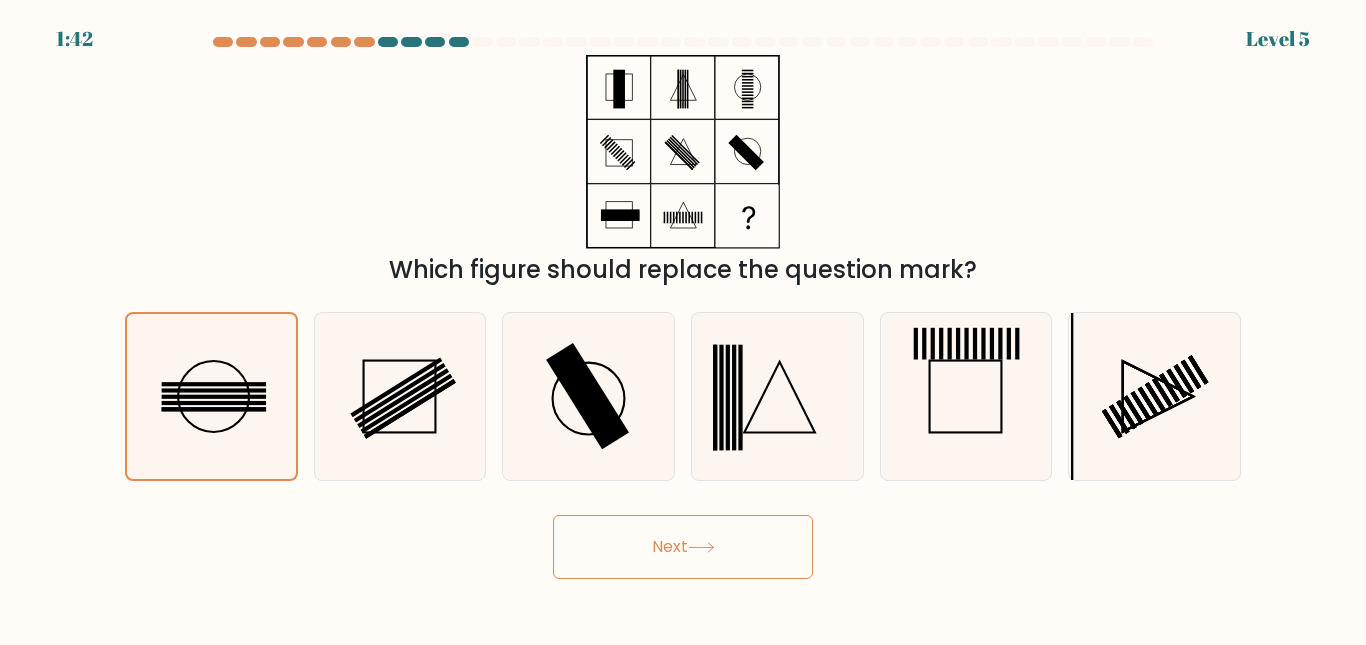 click on "Next" at bounding box center (683, 547) 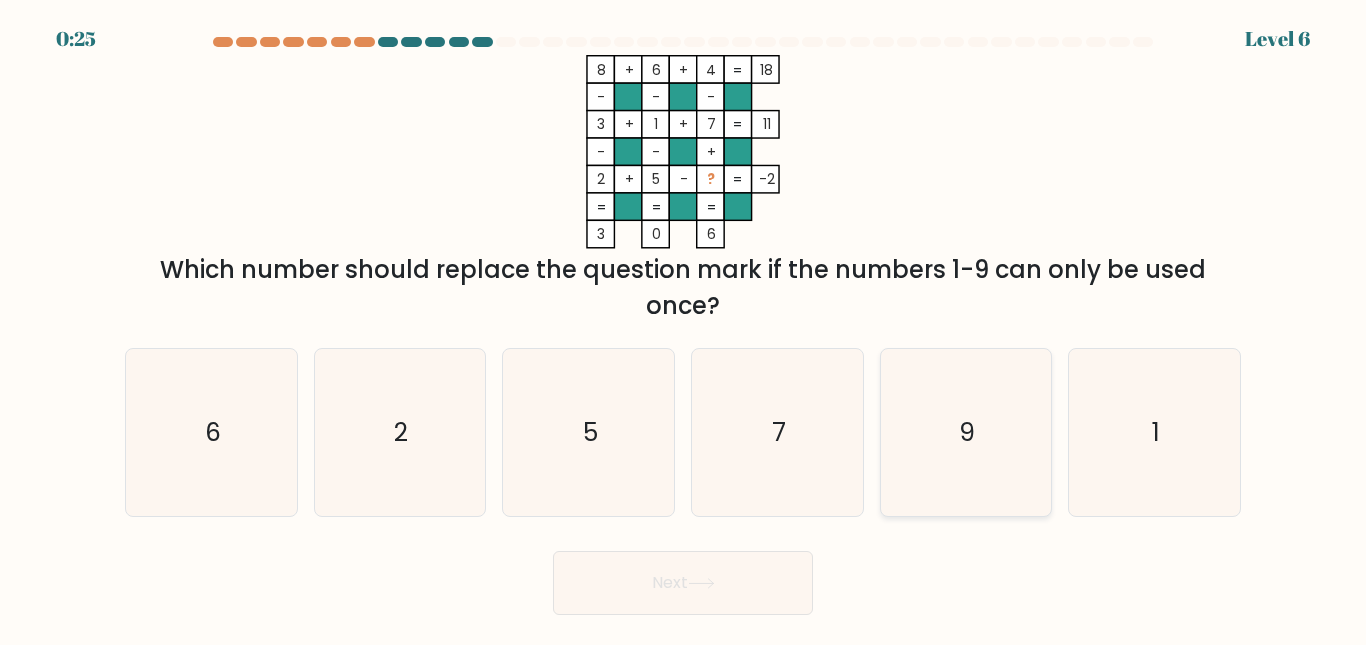 click on "9" 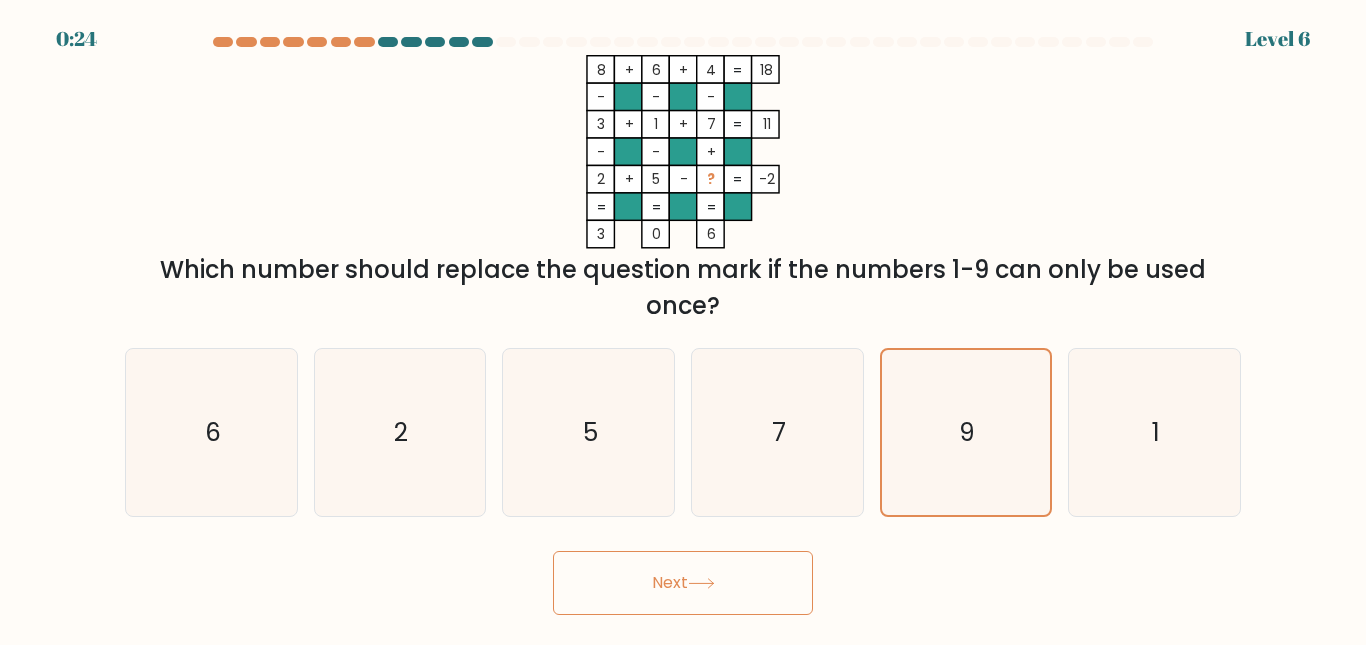 click on "Next" at bounding box center (683, 583) 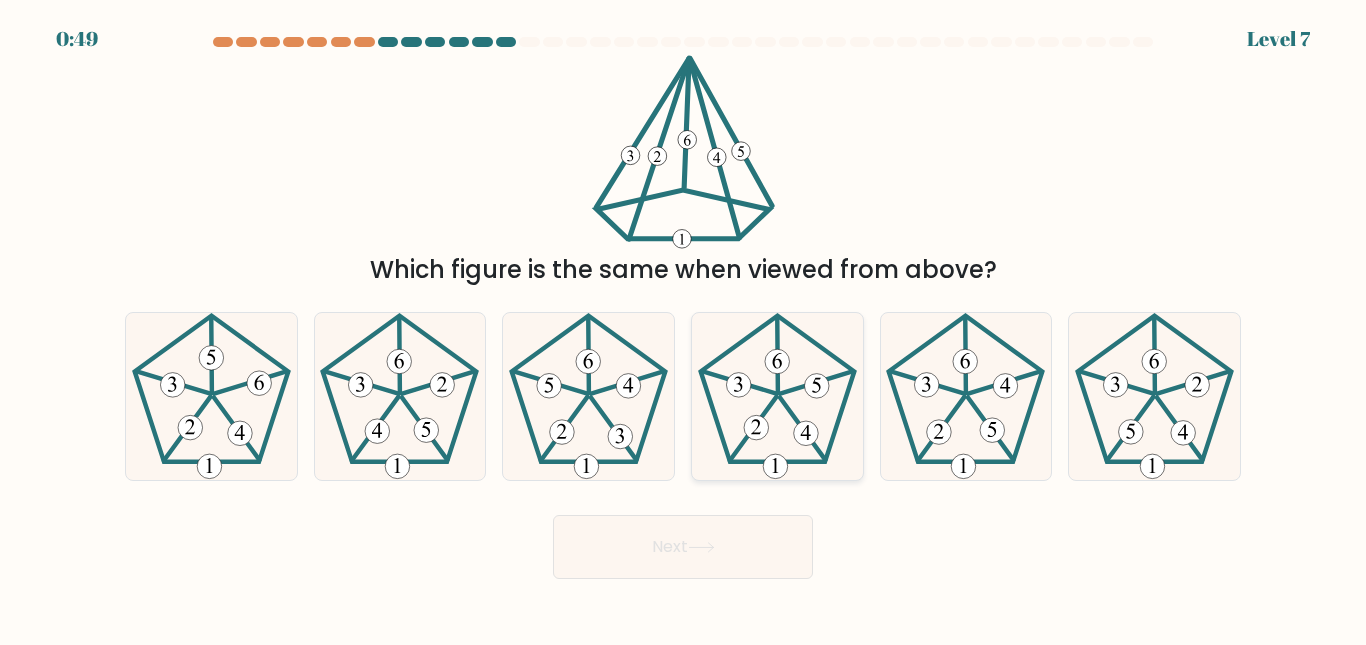 click 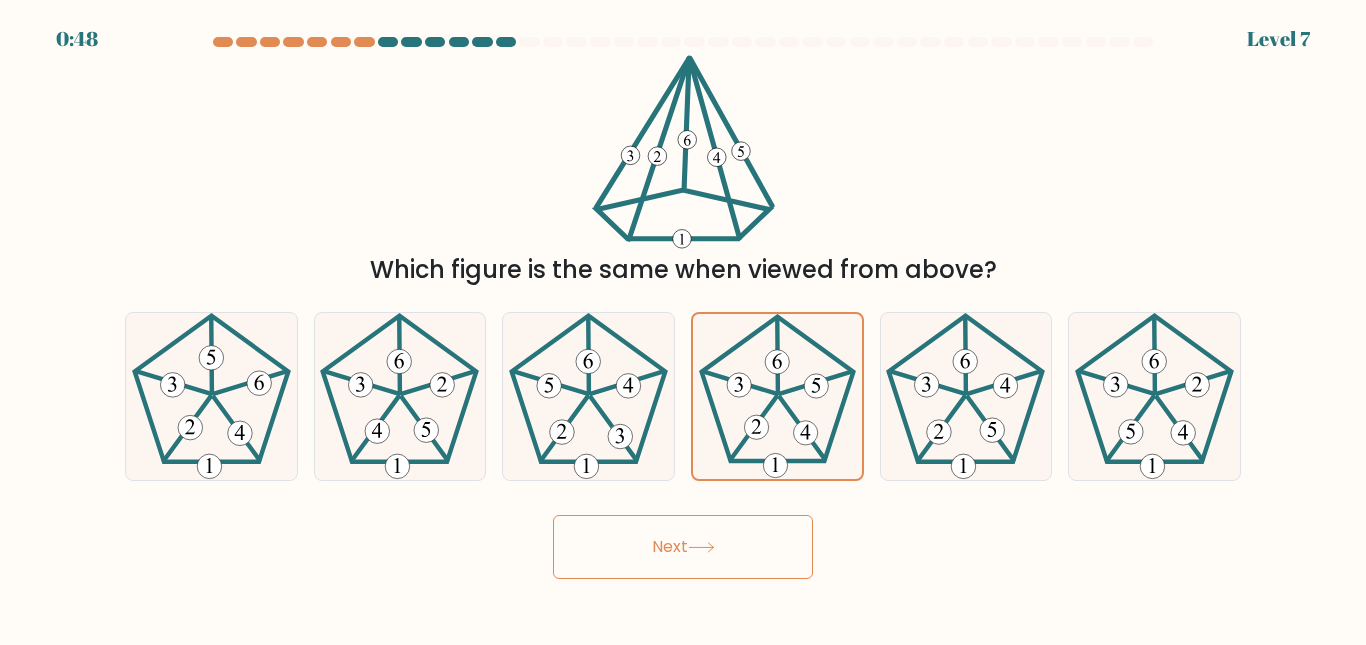 click on "Next" at bounding box center [683, 547] 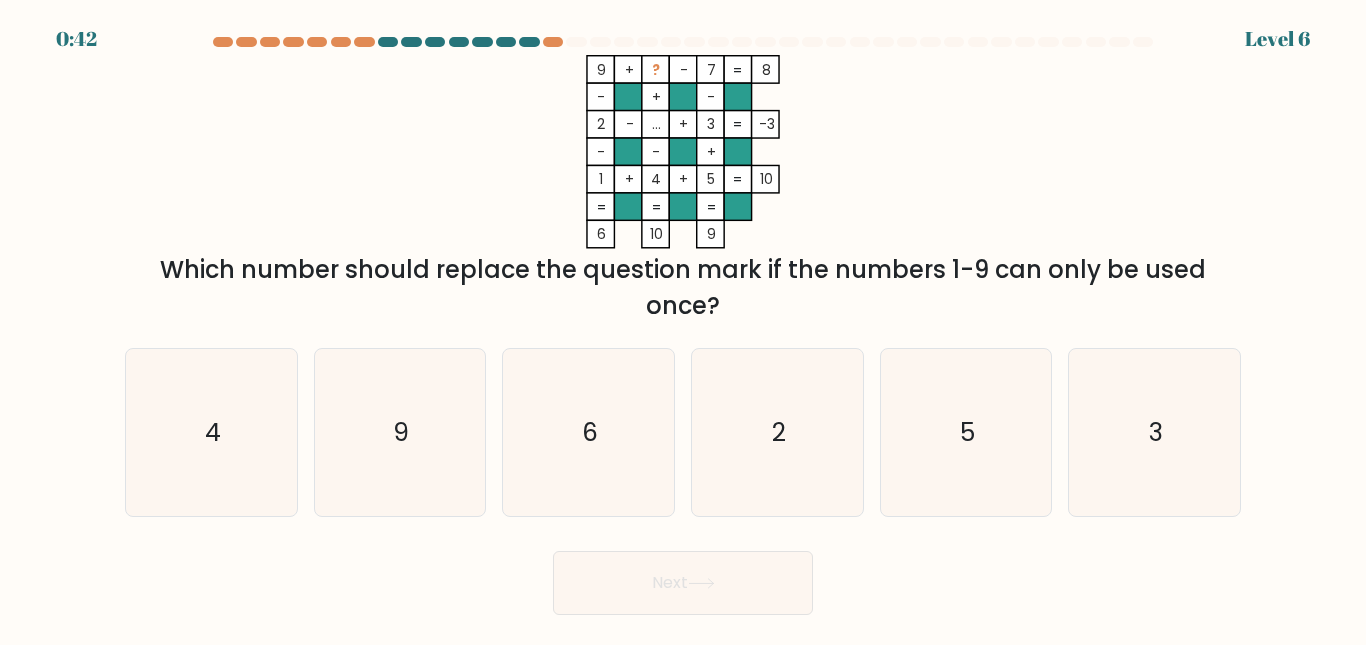 scroll, scrollTop: 0, scrollLeft: 0, axis: both 